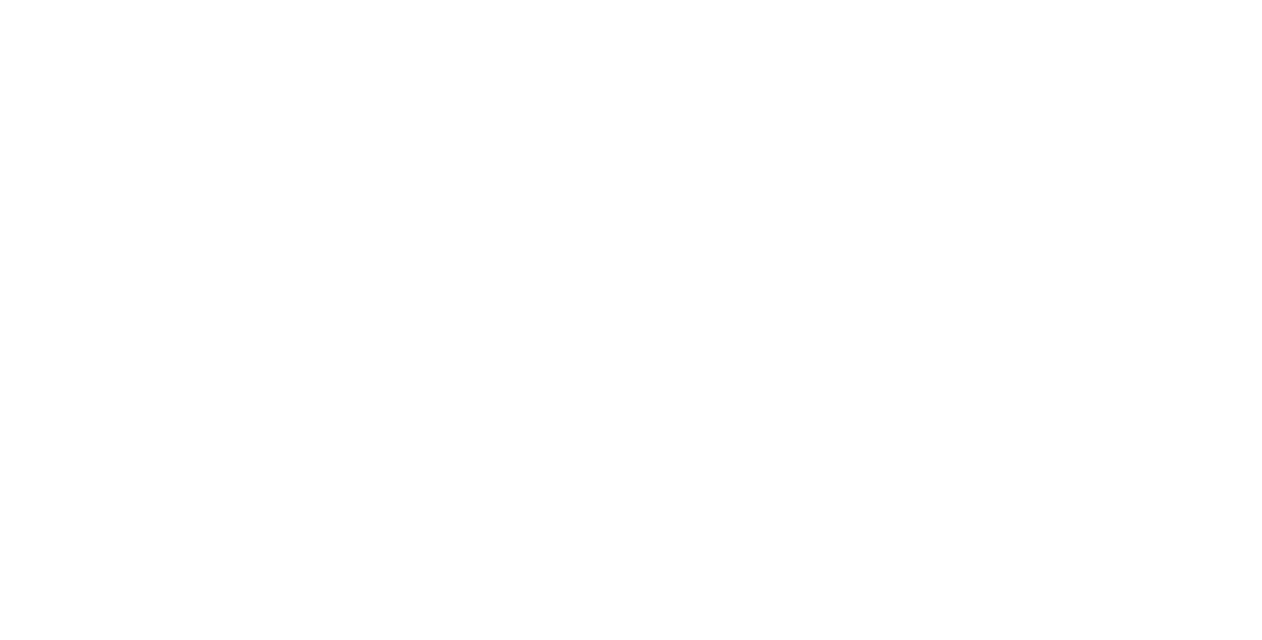 scroll, scrollTop: 0, scrollLeft: 0, axis: both 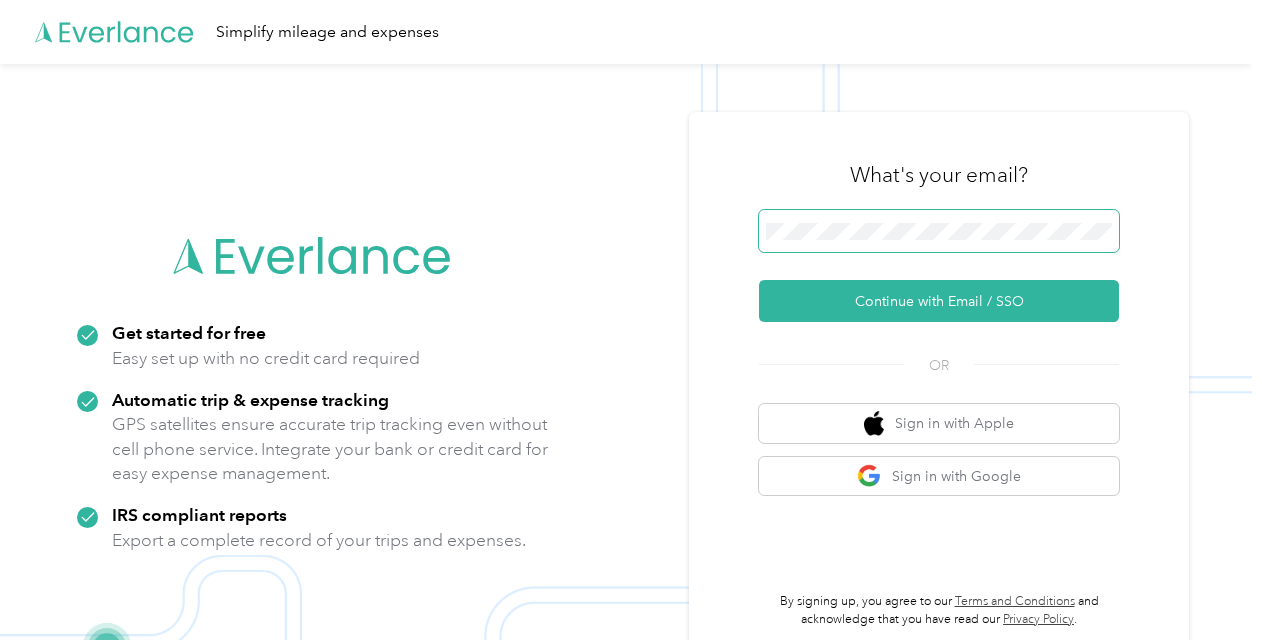 click at bounding box center [939, 231] 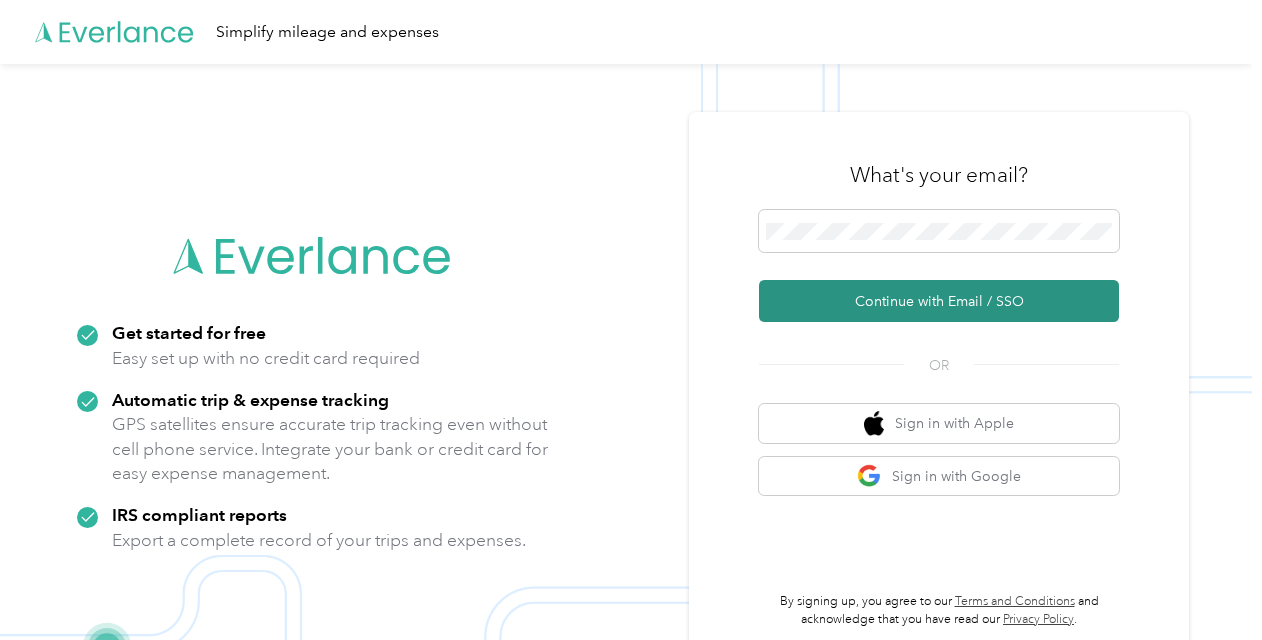 click on "Continue with Email / SSO" at bounding box center (939, 301) 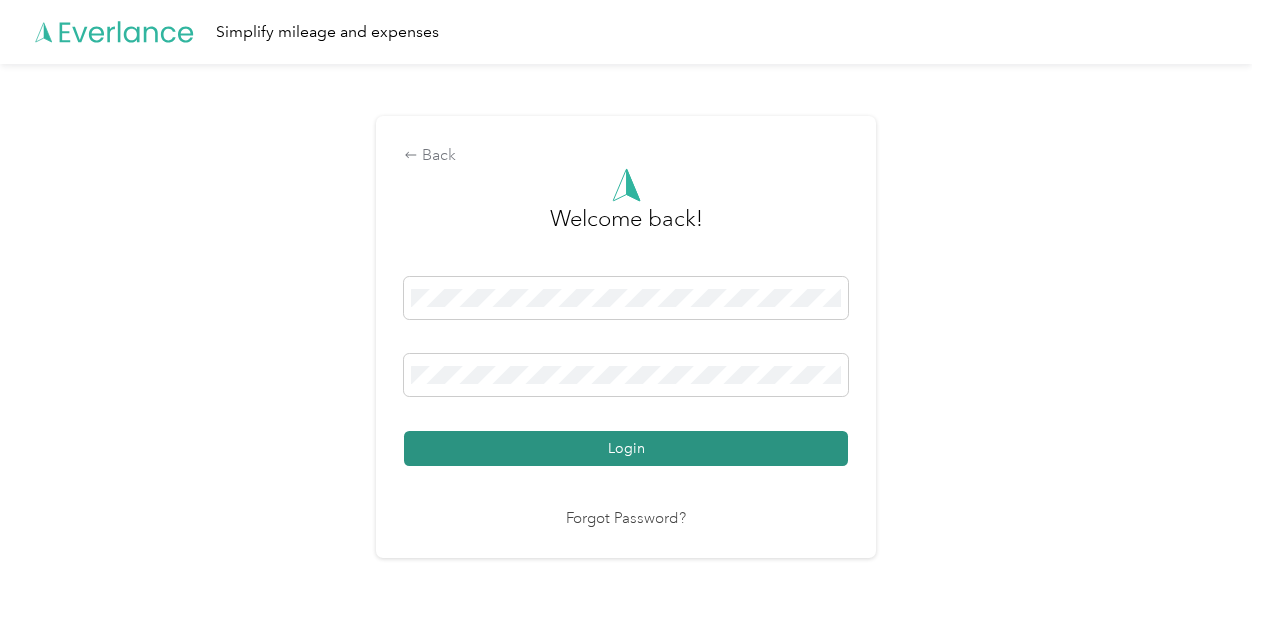 click on "Login" at bounding box center (626, 448) 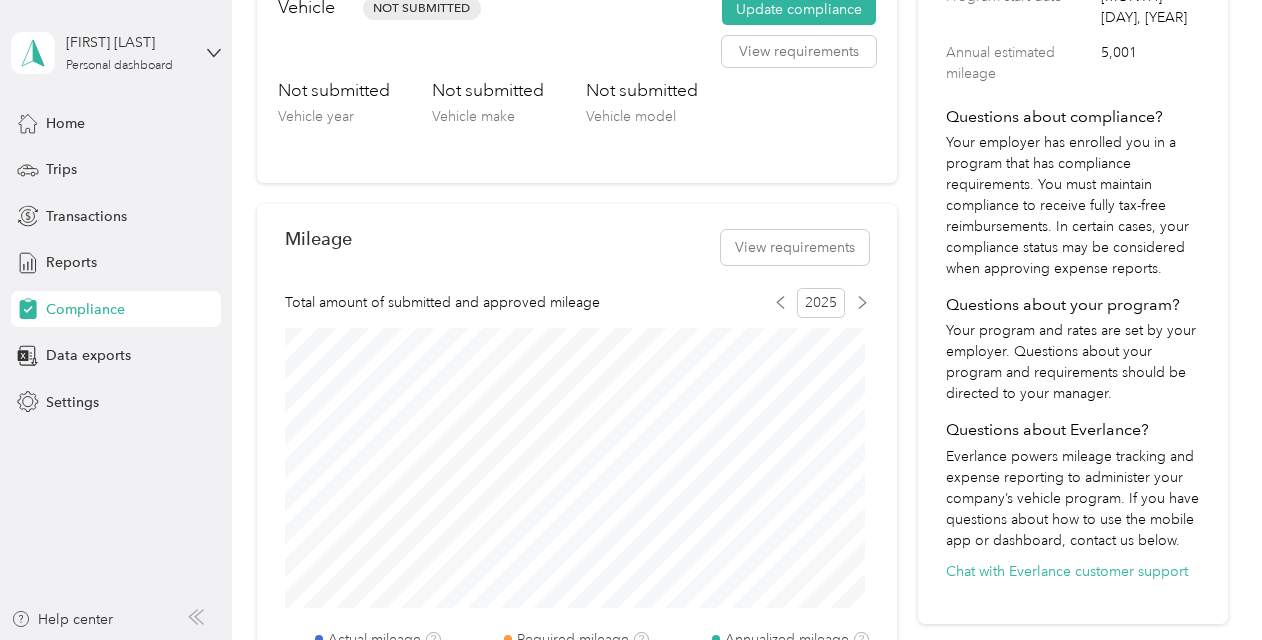scroll, scrollTop: 235, scrollLeft: 0, axis: vertical 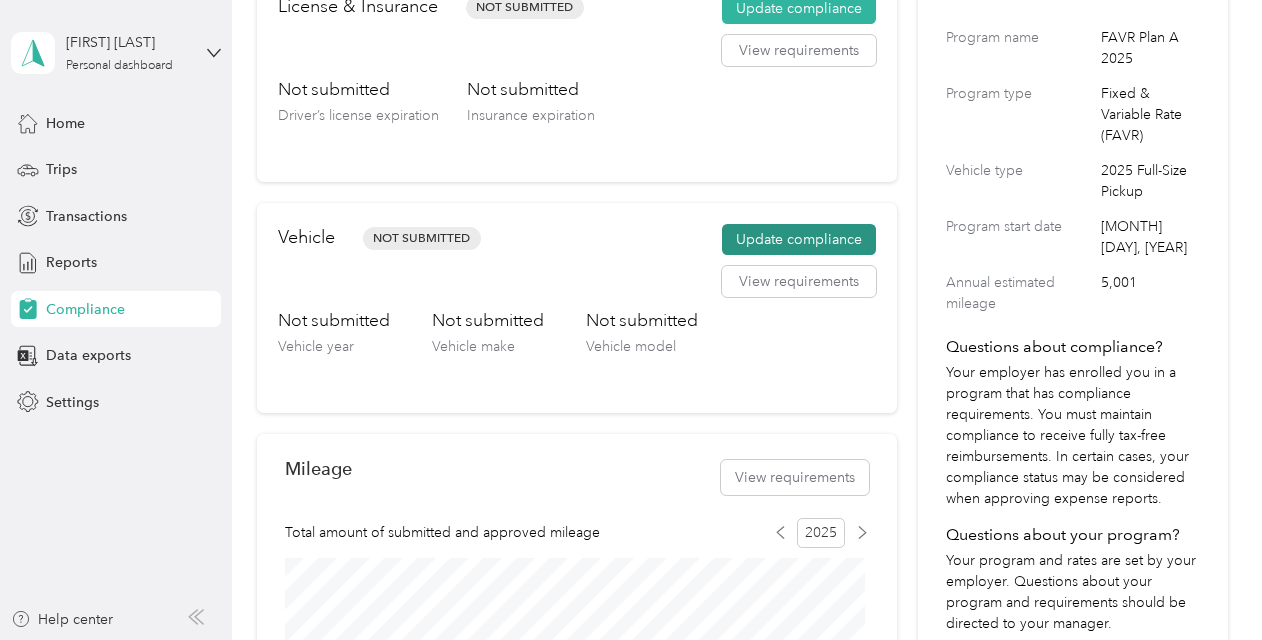 click on "Update compliance" at bounding box center (799, 240) 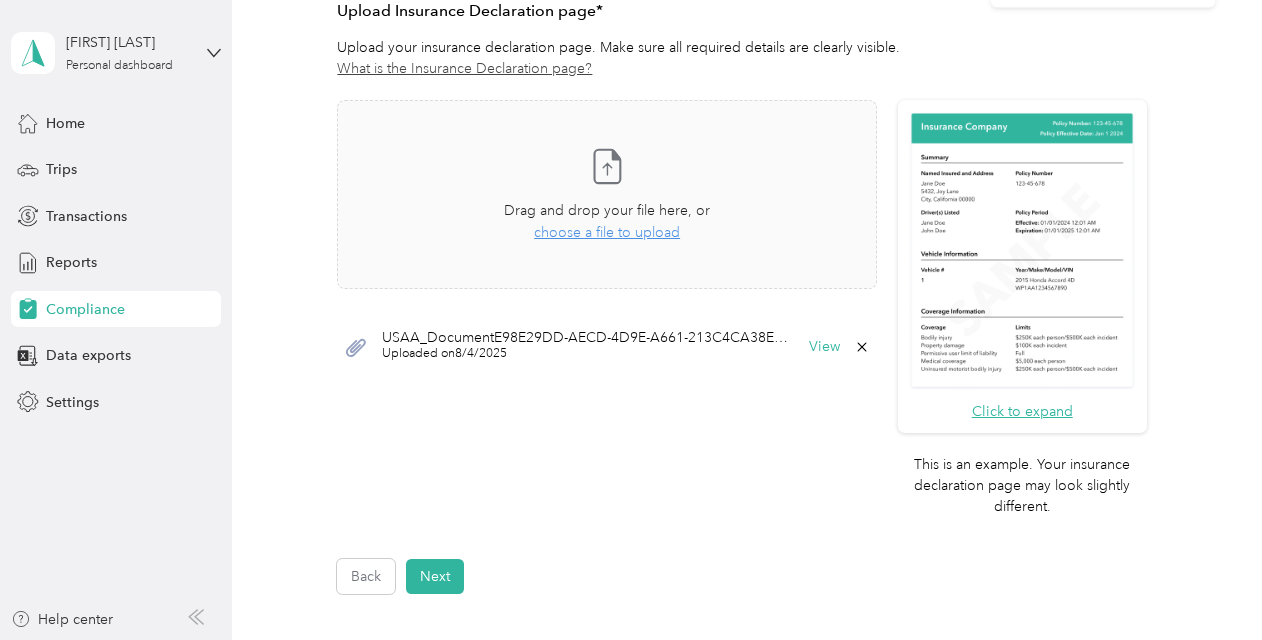 scroll, scrollTop: 513, scrollLeft: 0, axis: vertical 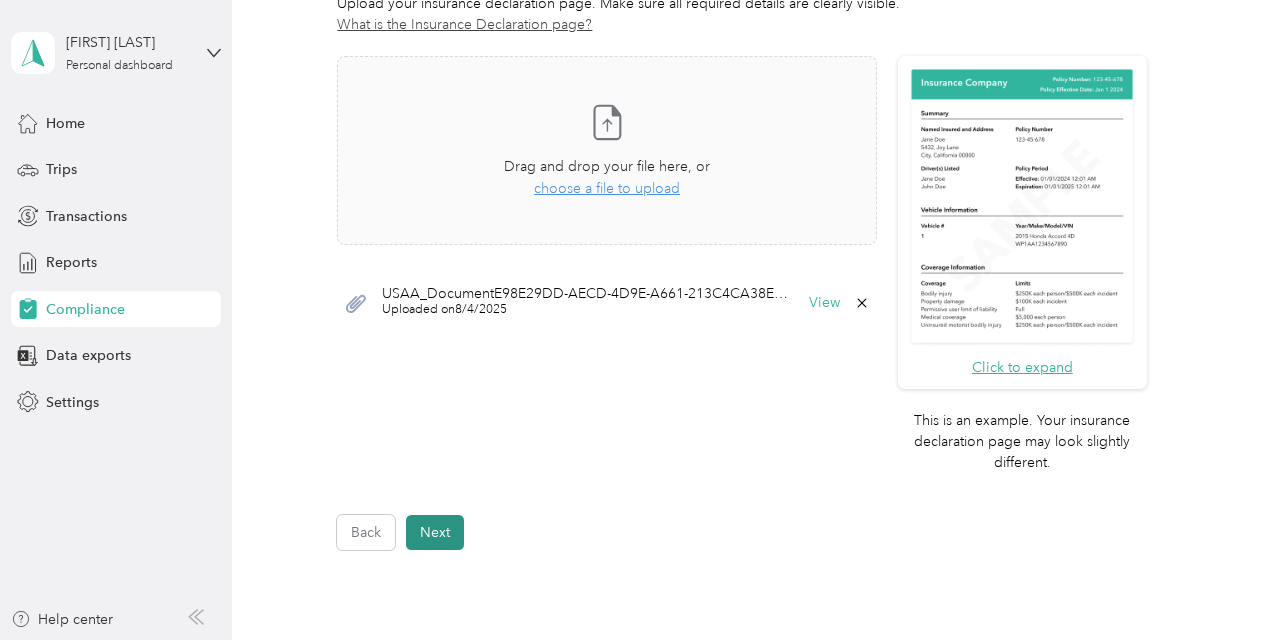 click on "Next" at bounding box center (435, 532) 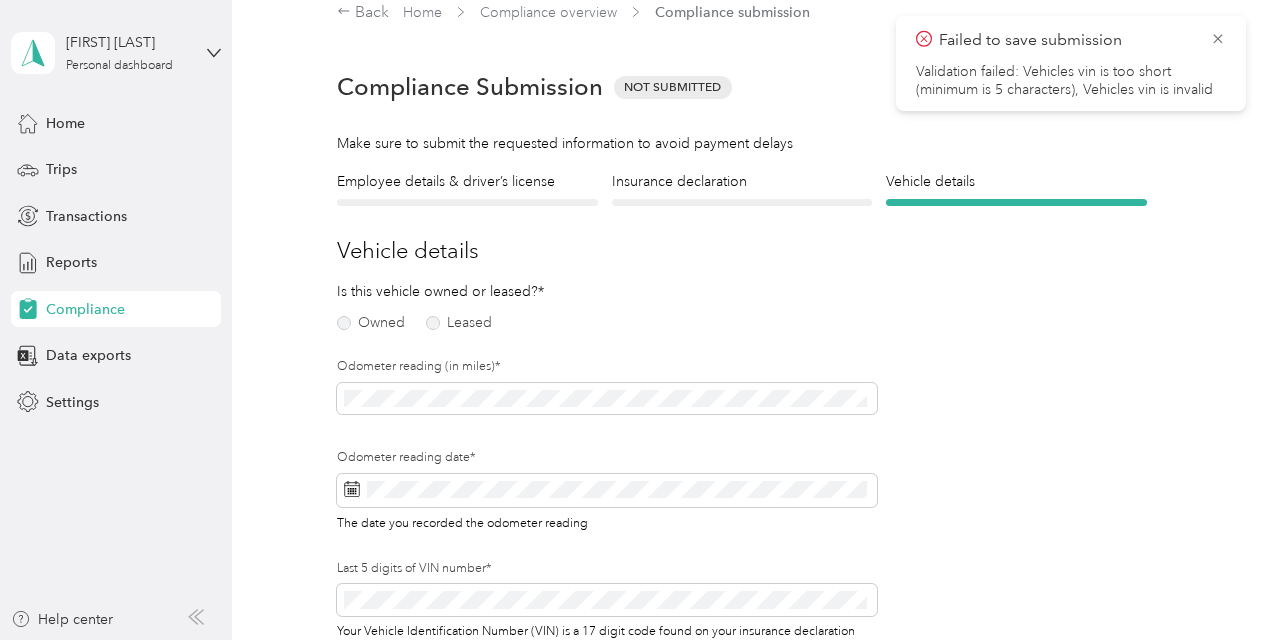 scroll, scrollTop: 74, scrollLeft: 0, axis: vertical 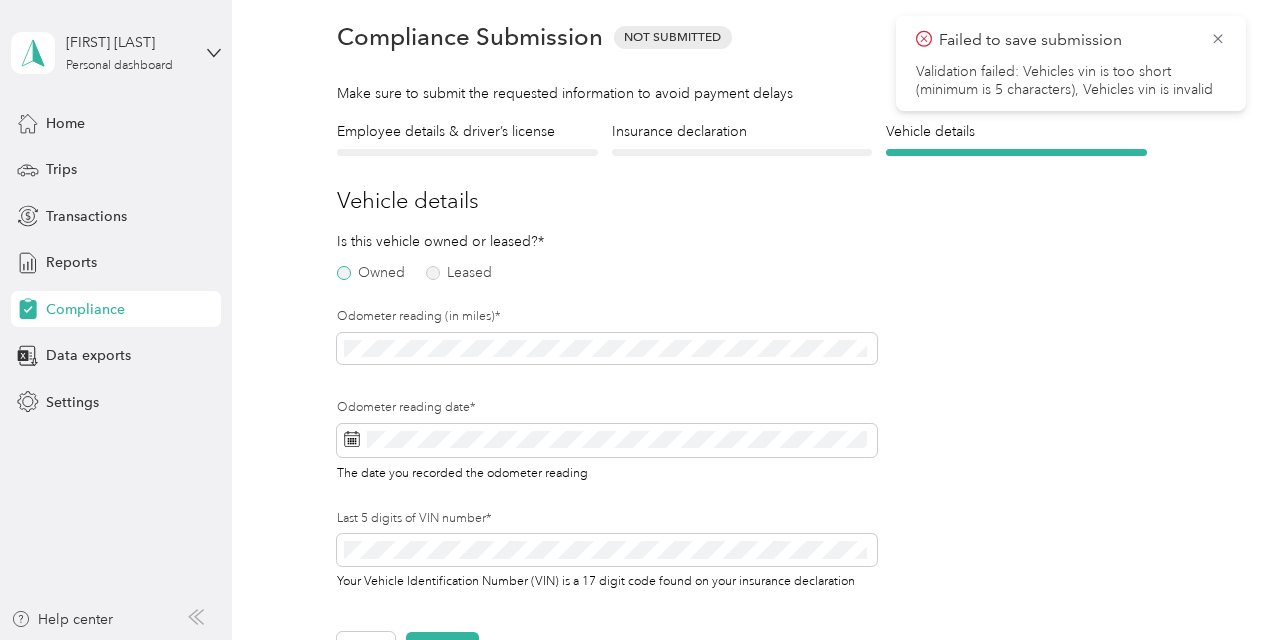 click on "Owned" at bounding box center (371, 273) 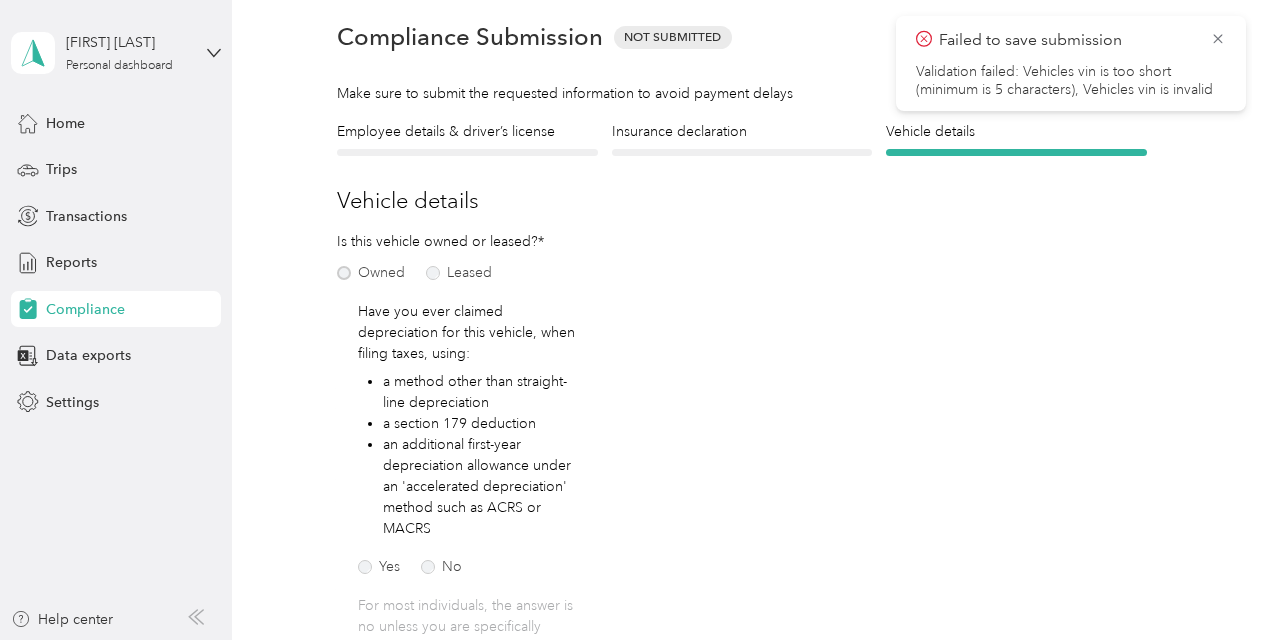 scroll, scrollTop: 414, scrollLeft: 0, axis: vertical 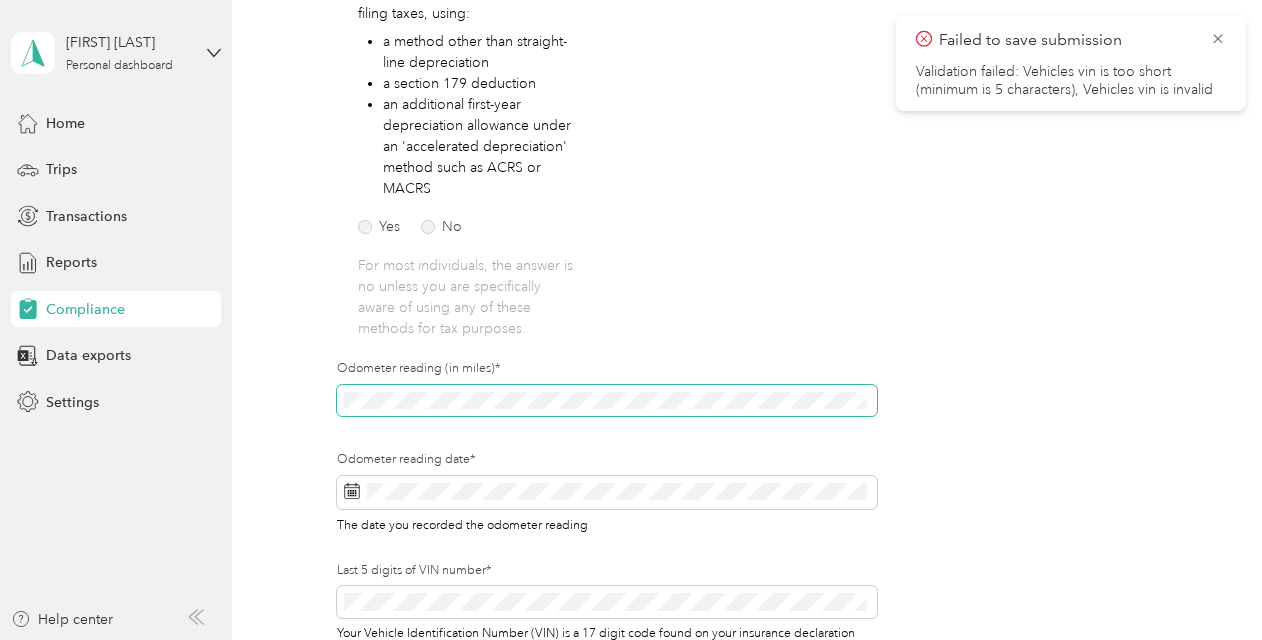 click at bounding box center [606, 401] 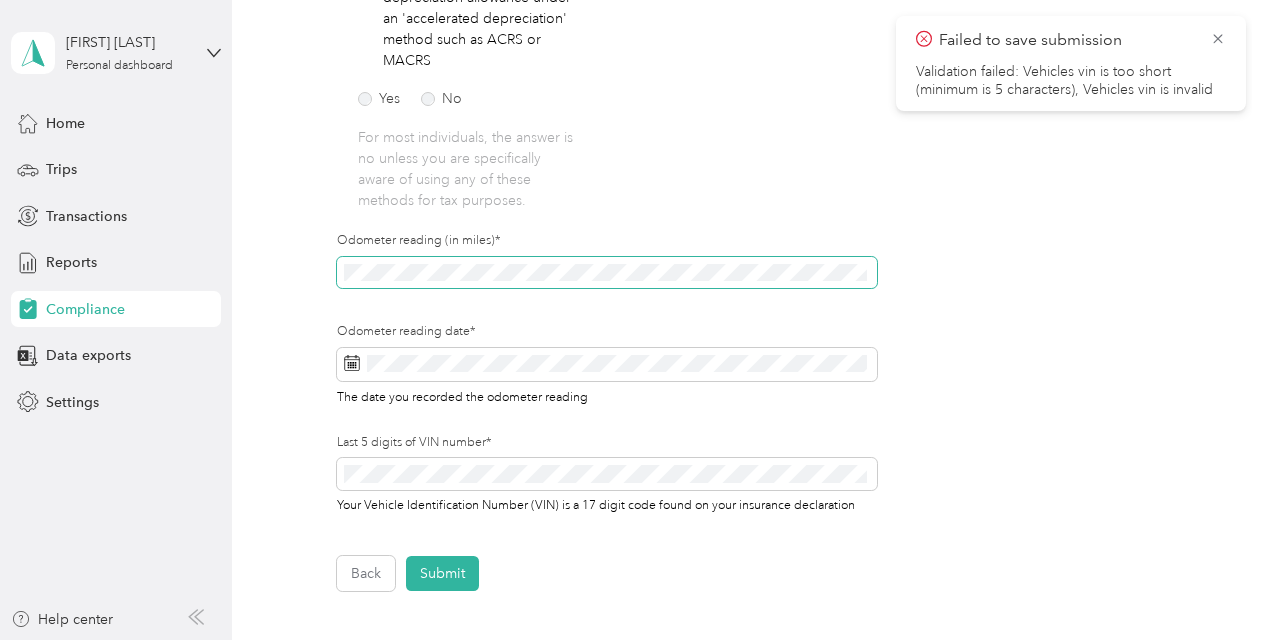 scroll, scrollTop: 546, scrollLeft: 0, axis: vertical 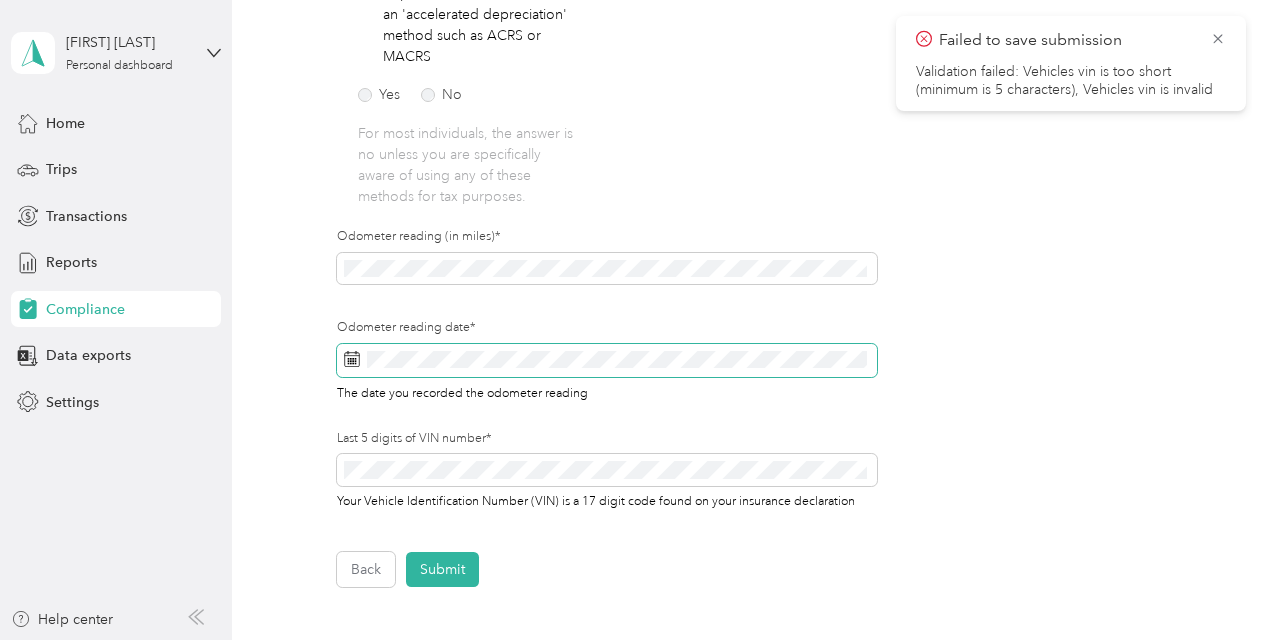 click at bounding box center (606, 361) 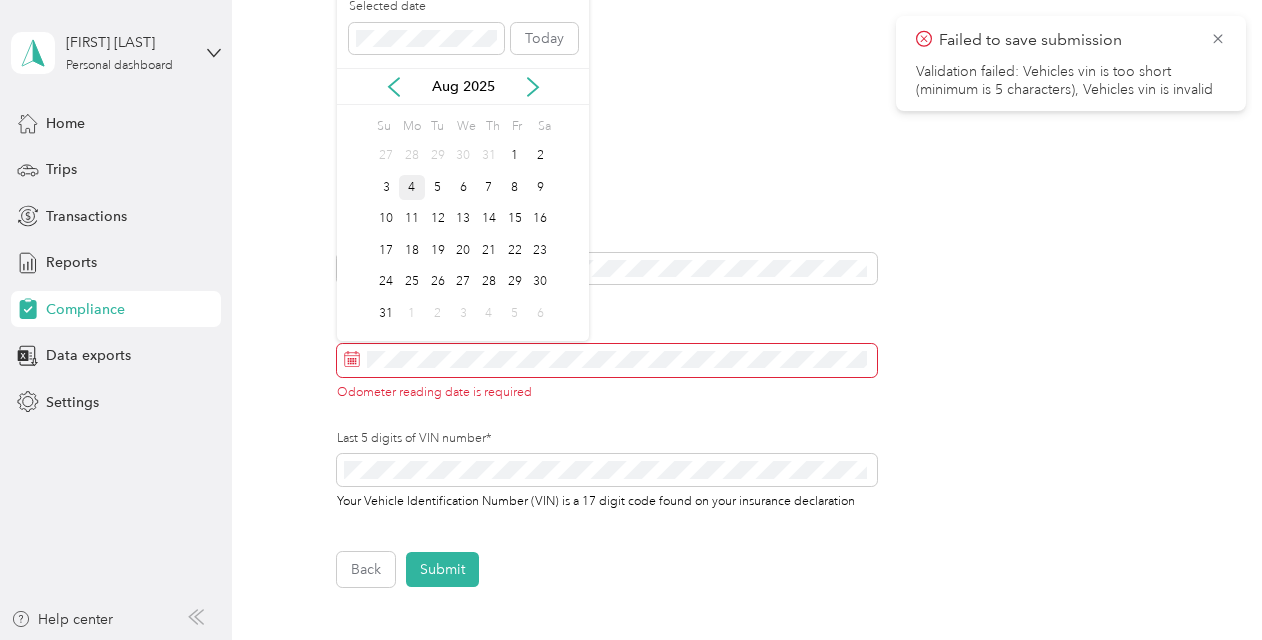click on "4" at bounding box center [412, 187] 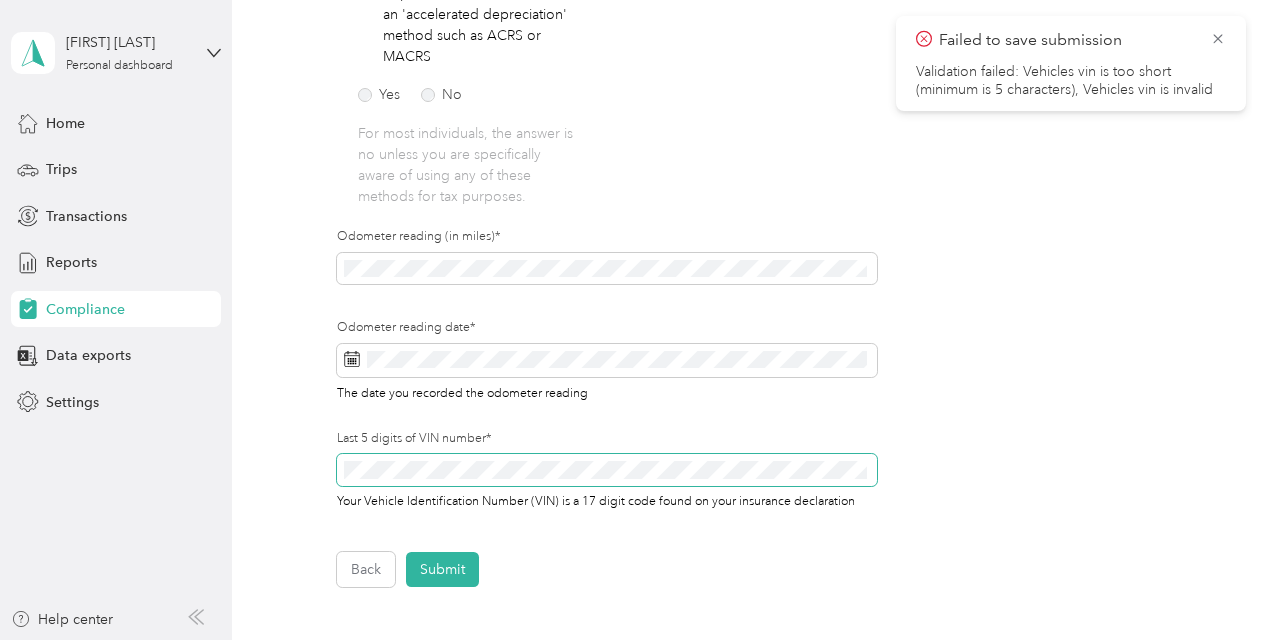 click at bounding box center (606, 470) 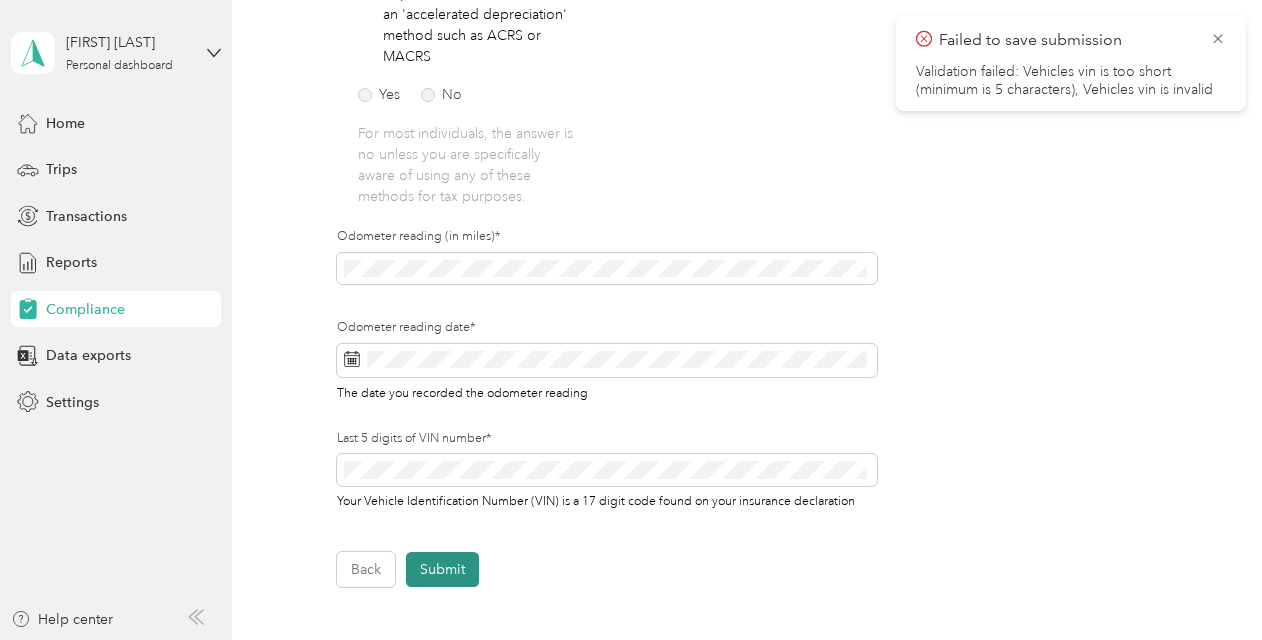 click on "Submit" at bounding box center (442, 569) 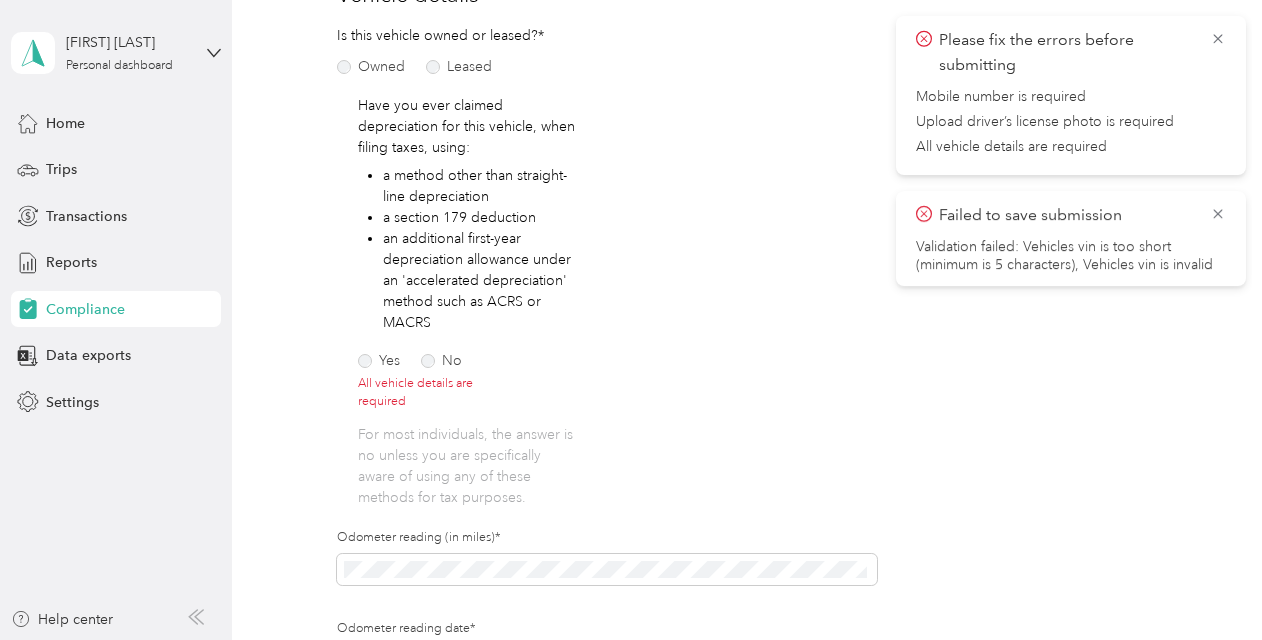 scroll, scrollTop: 280, scrollLeft: 0, axis: vertical 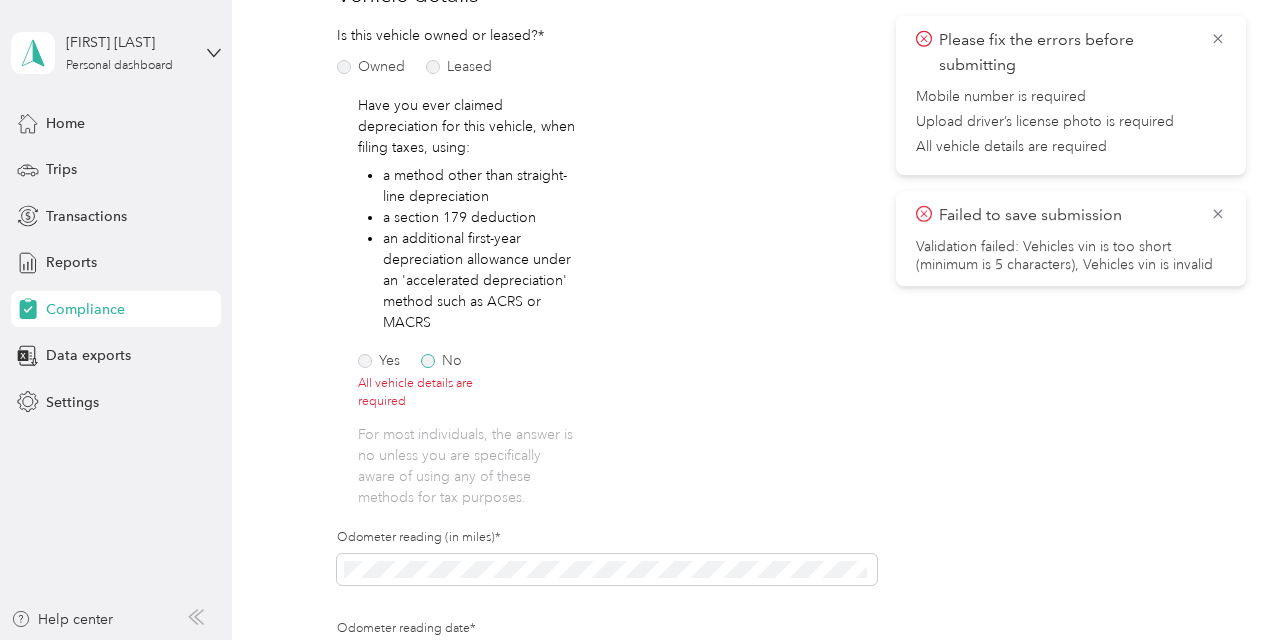 click on "No" at bounding box center (441, 361) 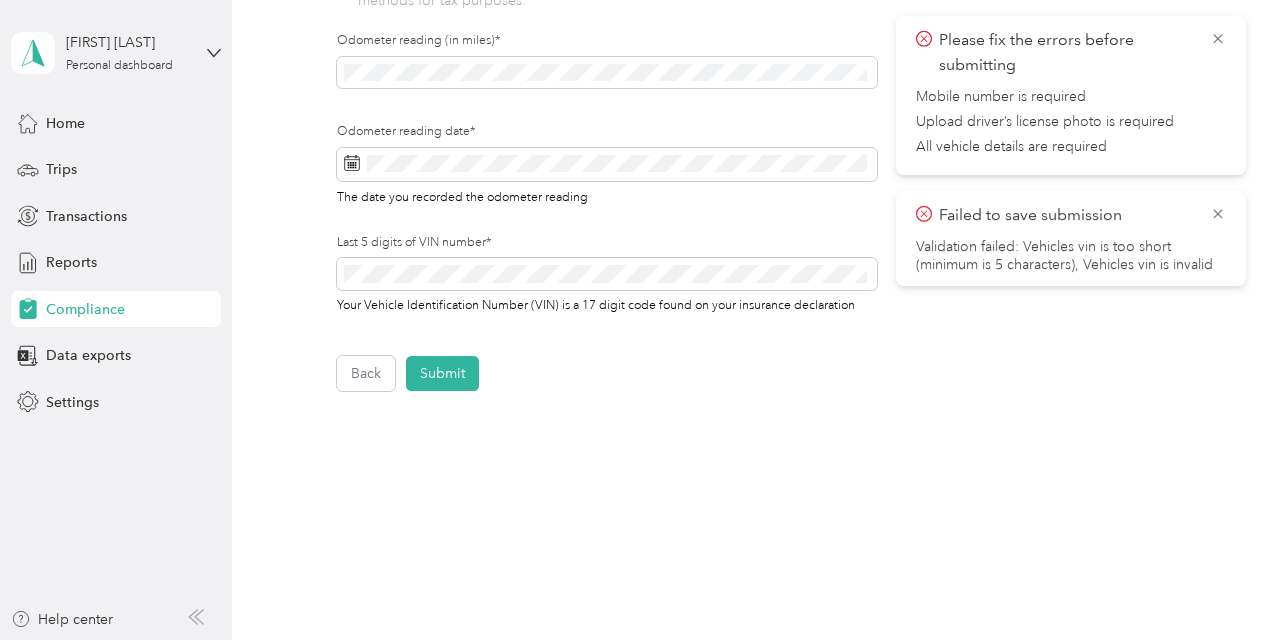scroll, scrollTop: 784, scrollLeft: 0, axis: vertical 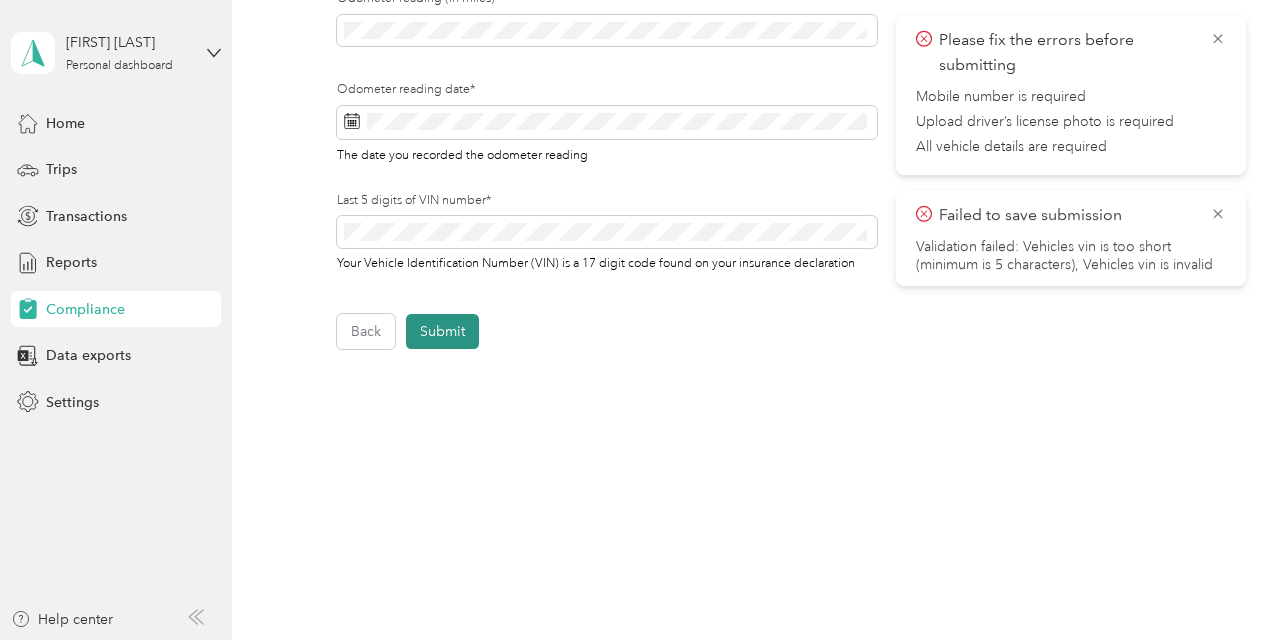 click on "Submit" at bounding box center [442, 331] 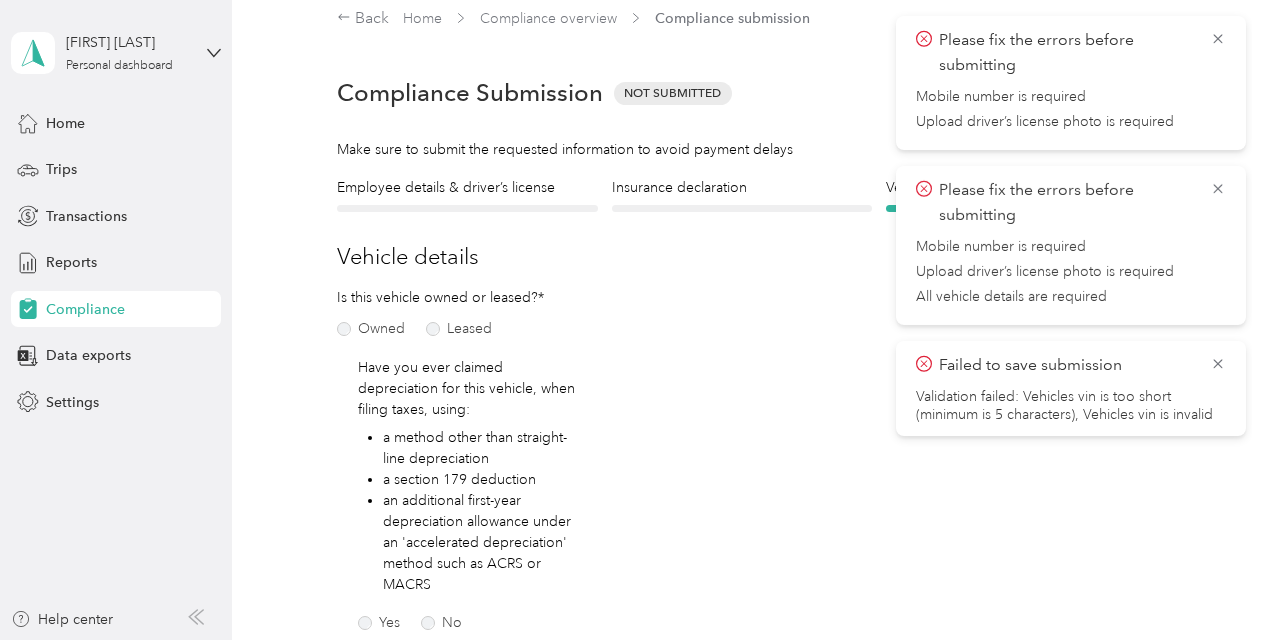 scroll, scrollTop: 0, scrollLeft: 0, axis: both 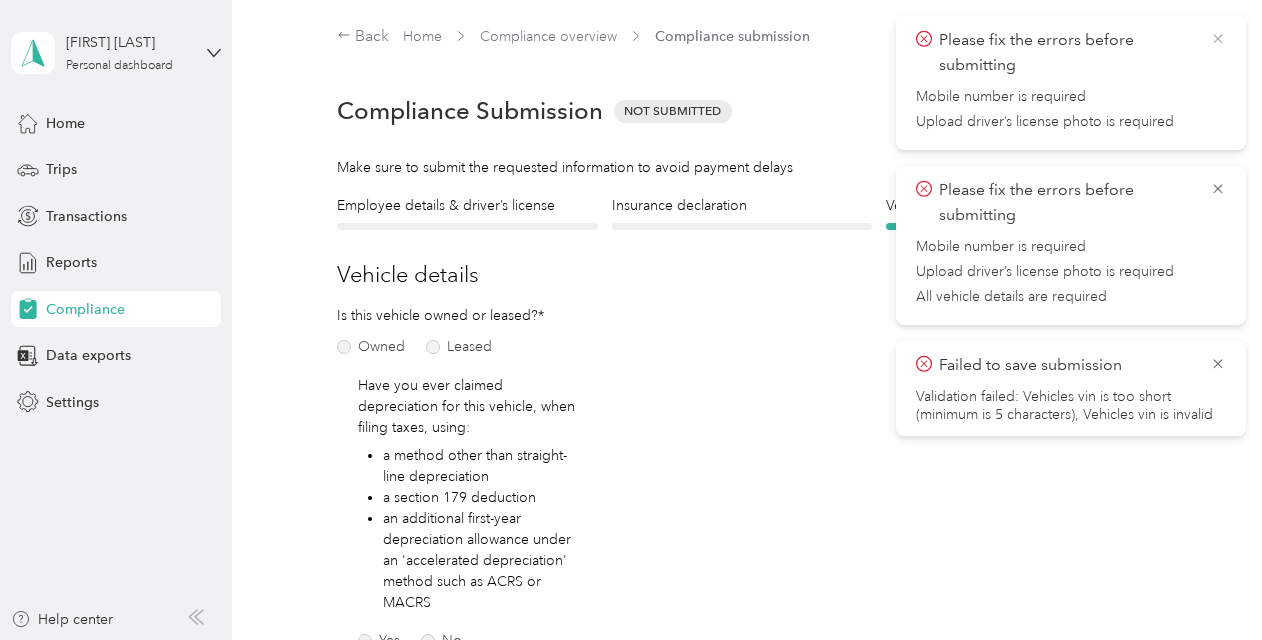 click 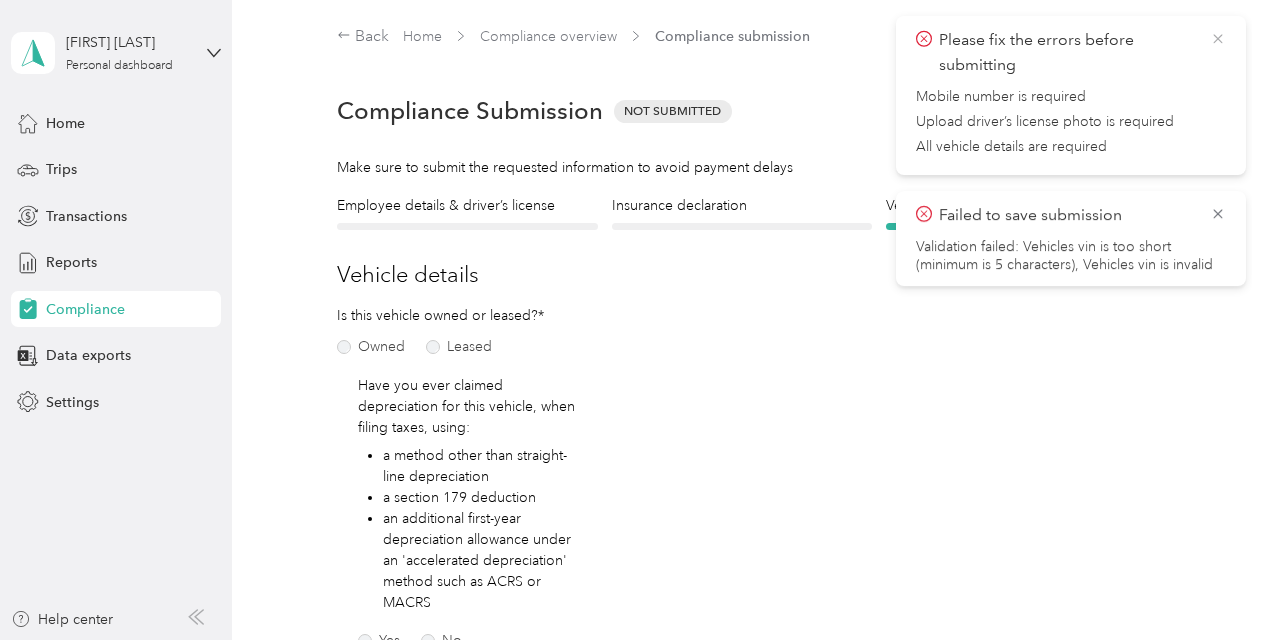 click 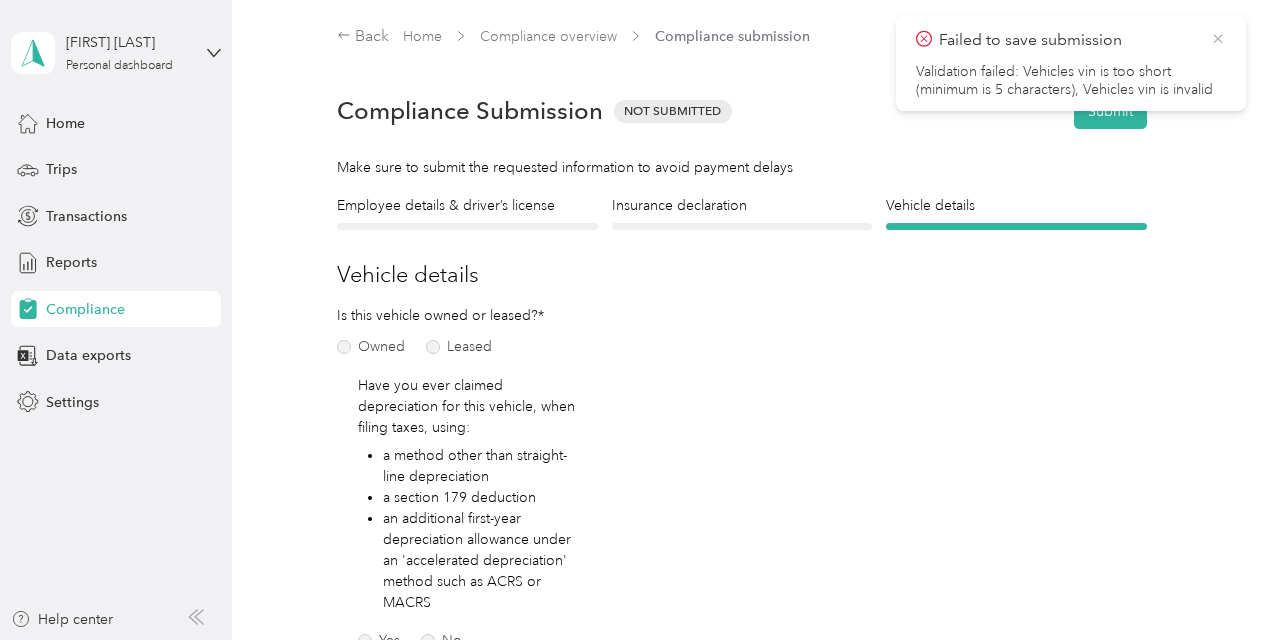 click 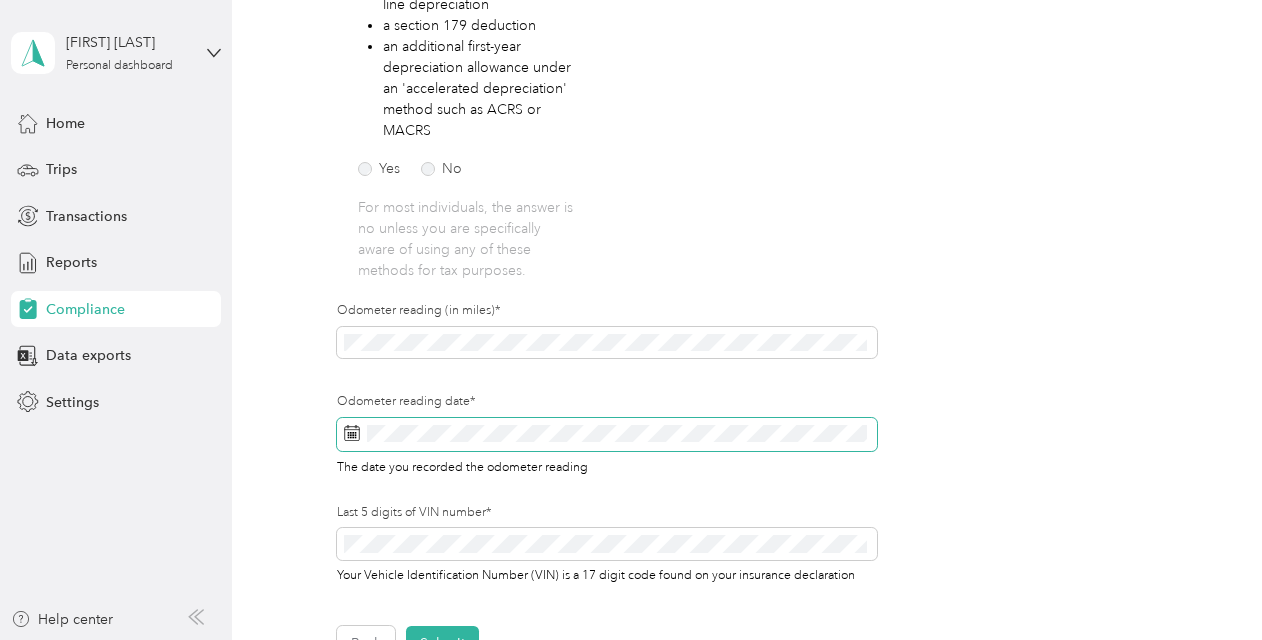 scroll, scrollTop: 591, scrollLeft: 0, axis: vertical 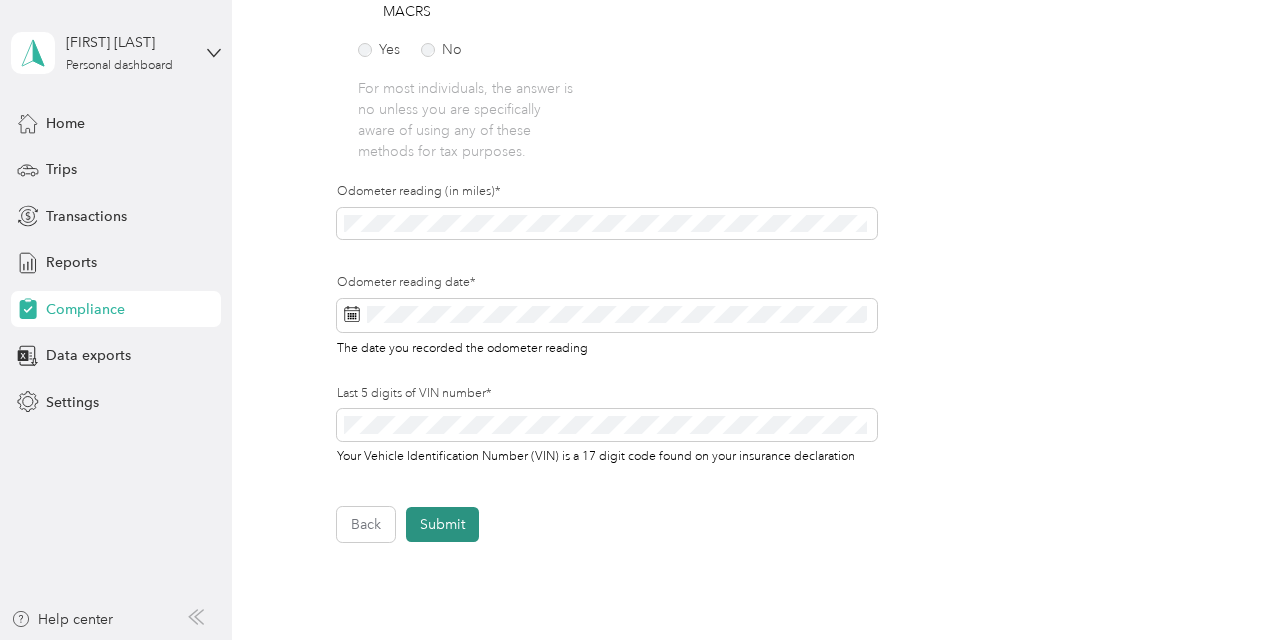 click on "Submit" at bounding box center (442, 524) 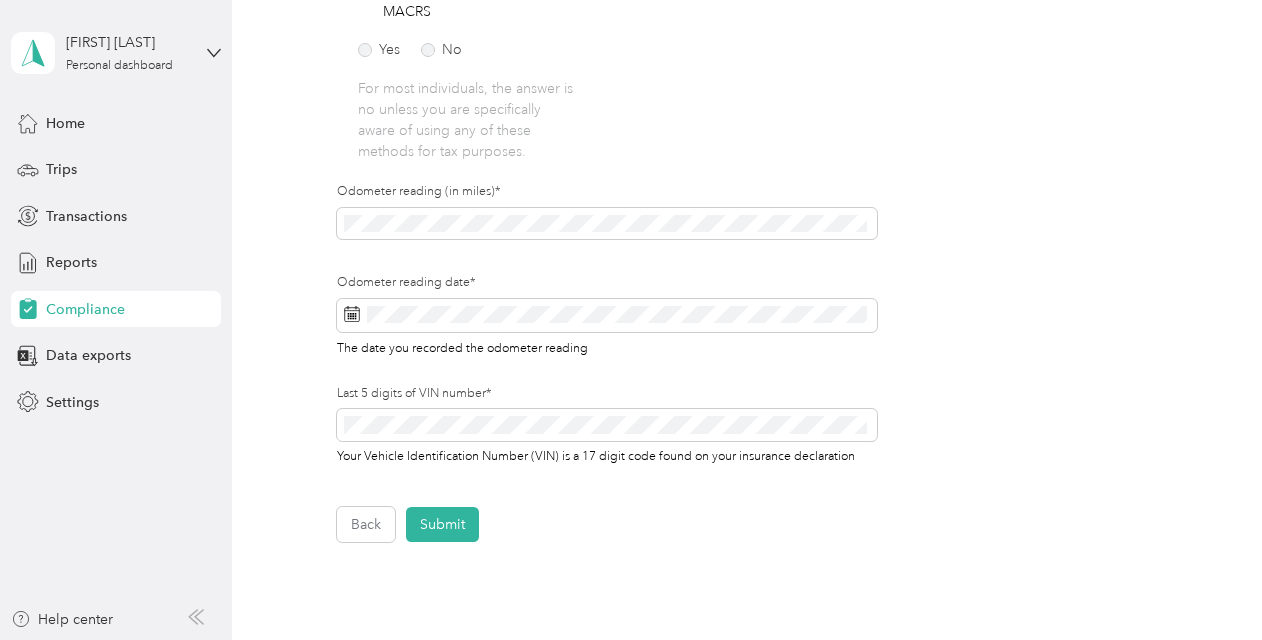 click on "Upload driver’s license photo is required" at bounding box center (1071, 122) 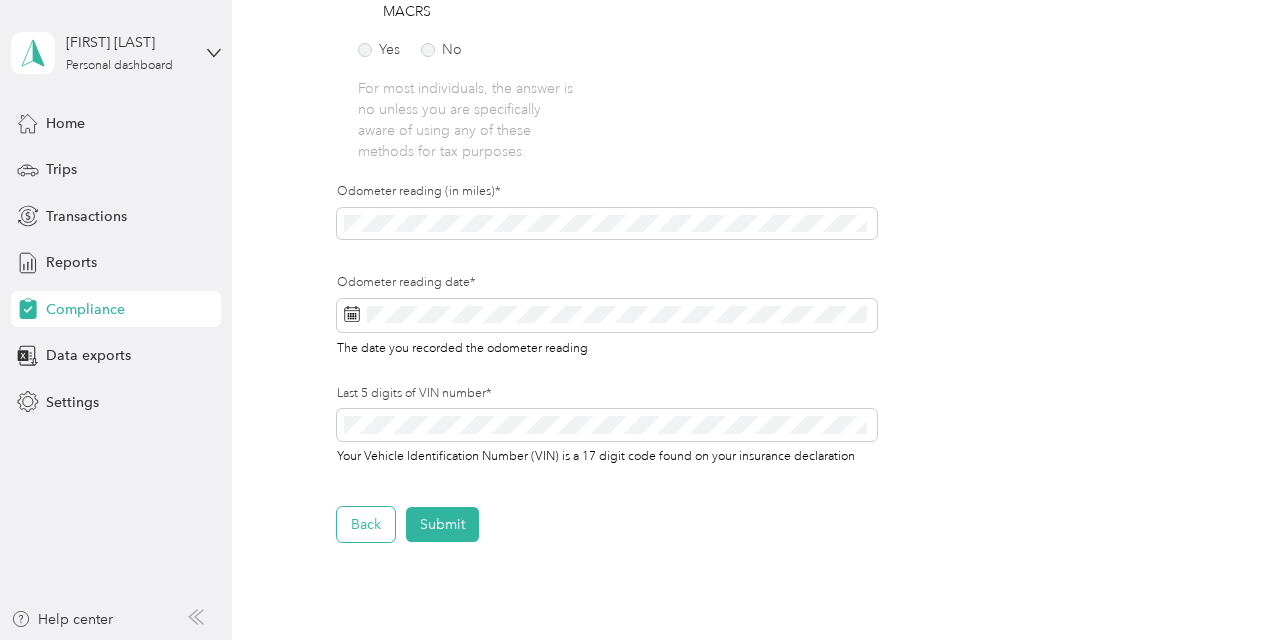 click on "Back" at bounding box center [366, 524] 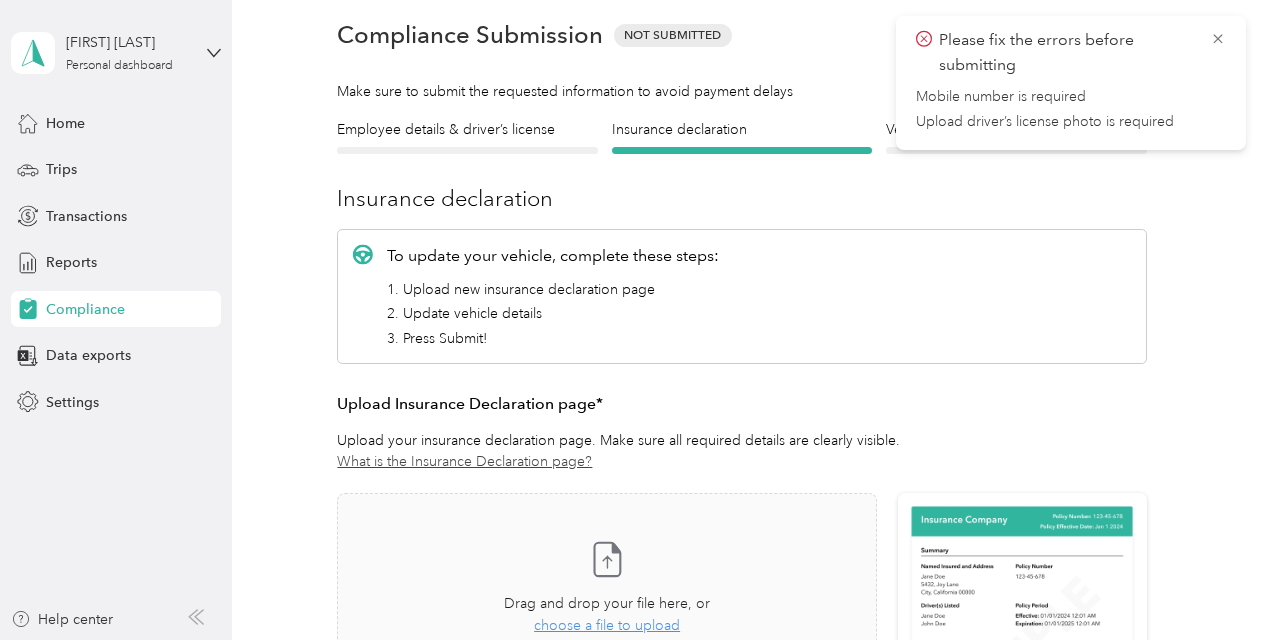 scroll, scrollTop: 24, scrollLeft: 0, axis: vertical 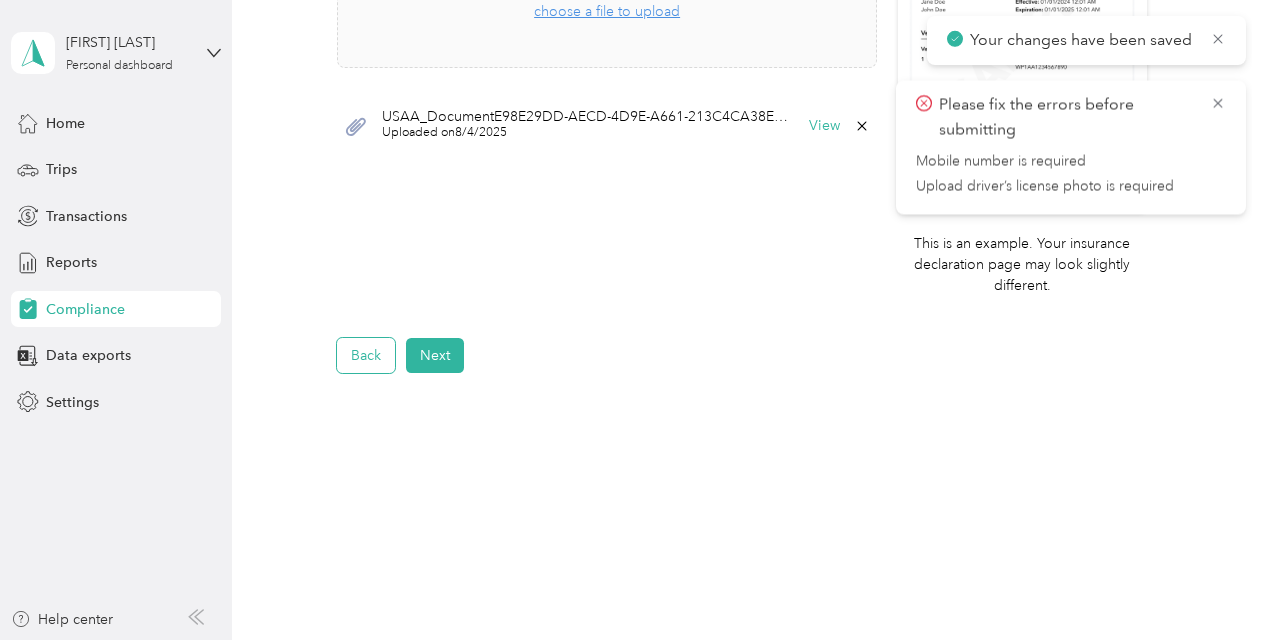 click on "Back" at bounding box center [366, 355] 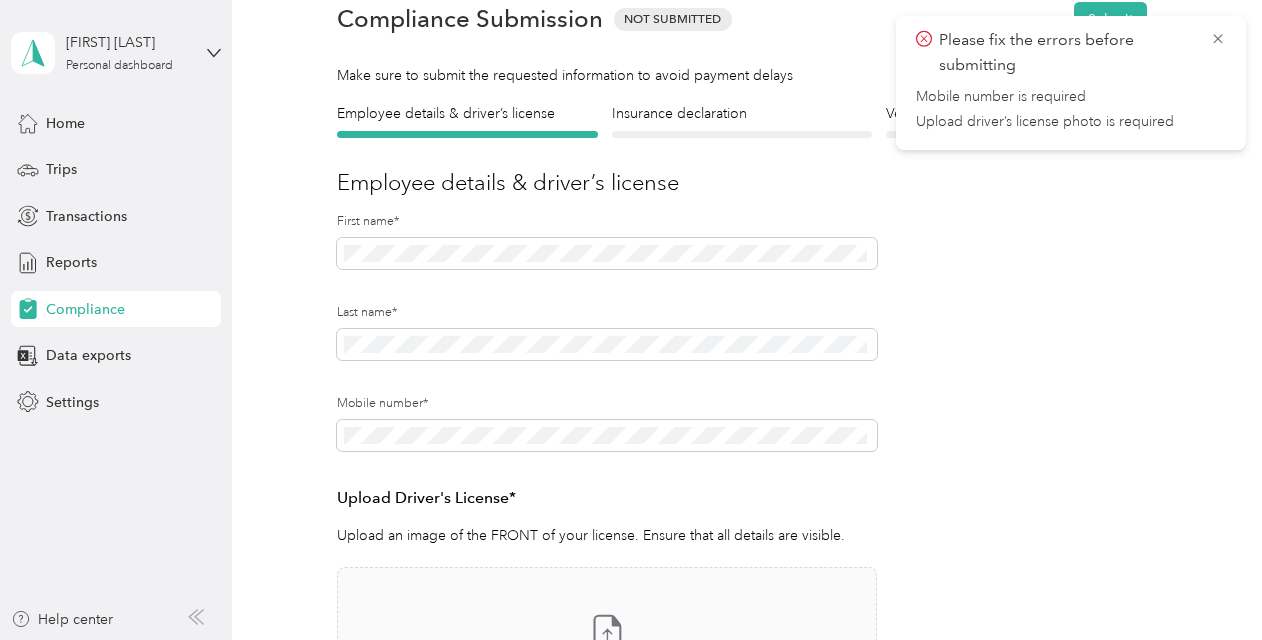 scroll, scrollTop: 23, scrollLeft: 0, axis: vertical 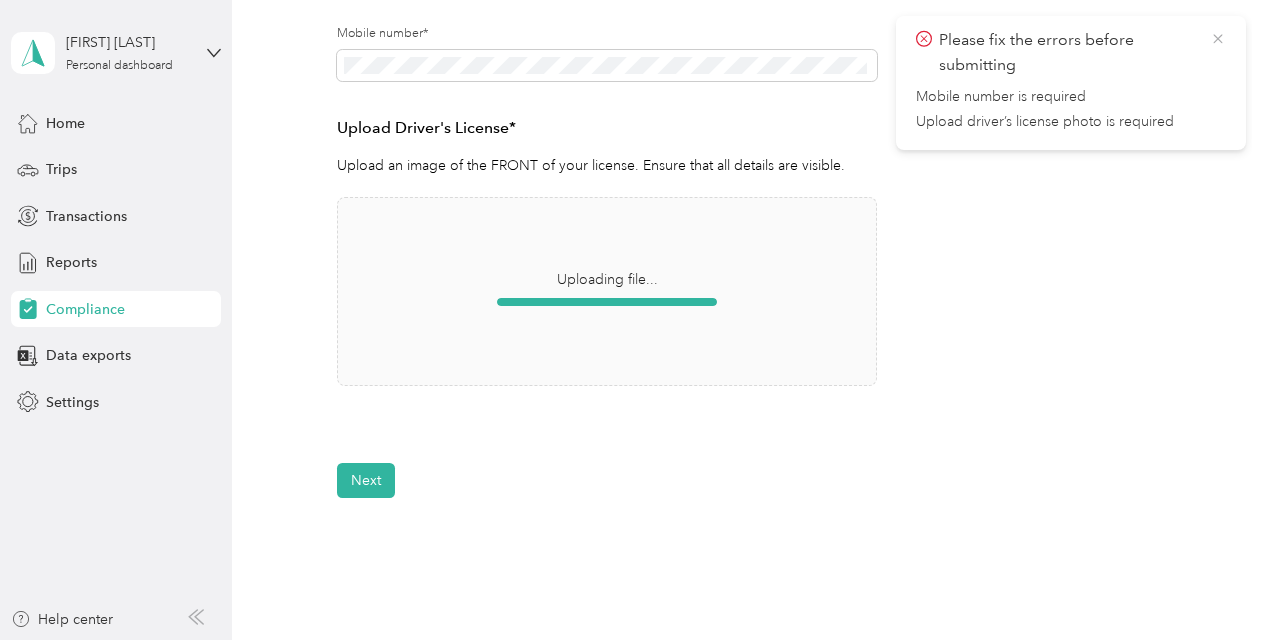 click 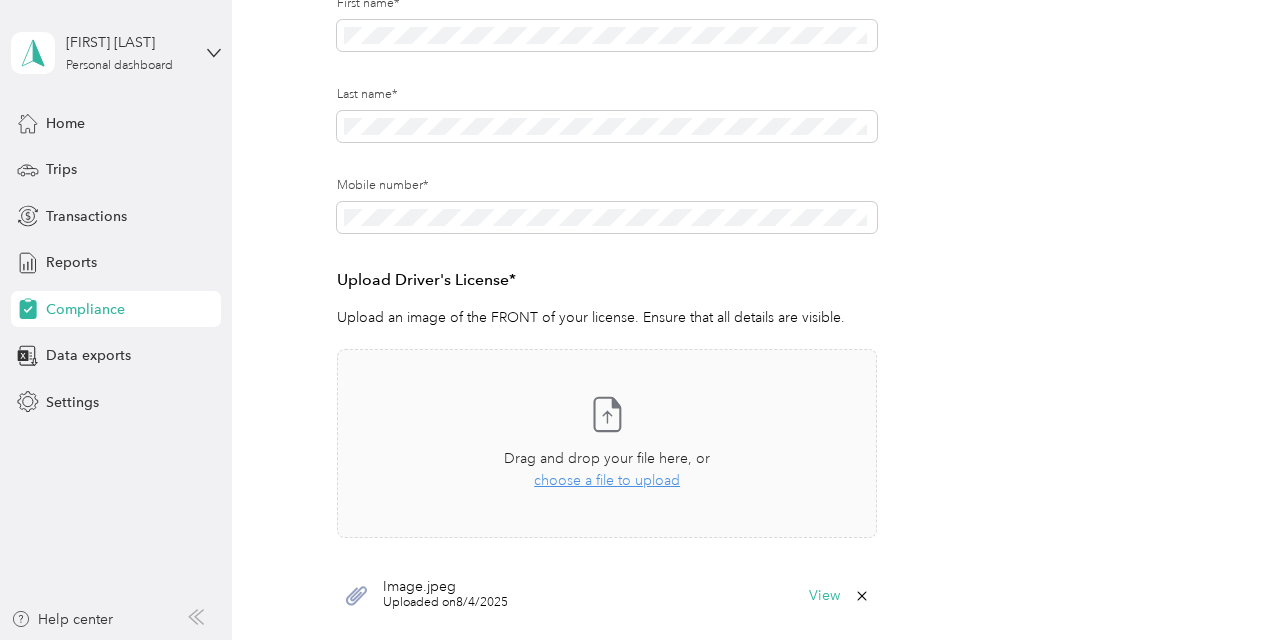 scroll, scrollTop: 654, scrollLeft: 0, axis: vertical 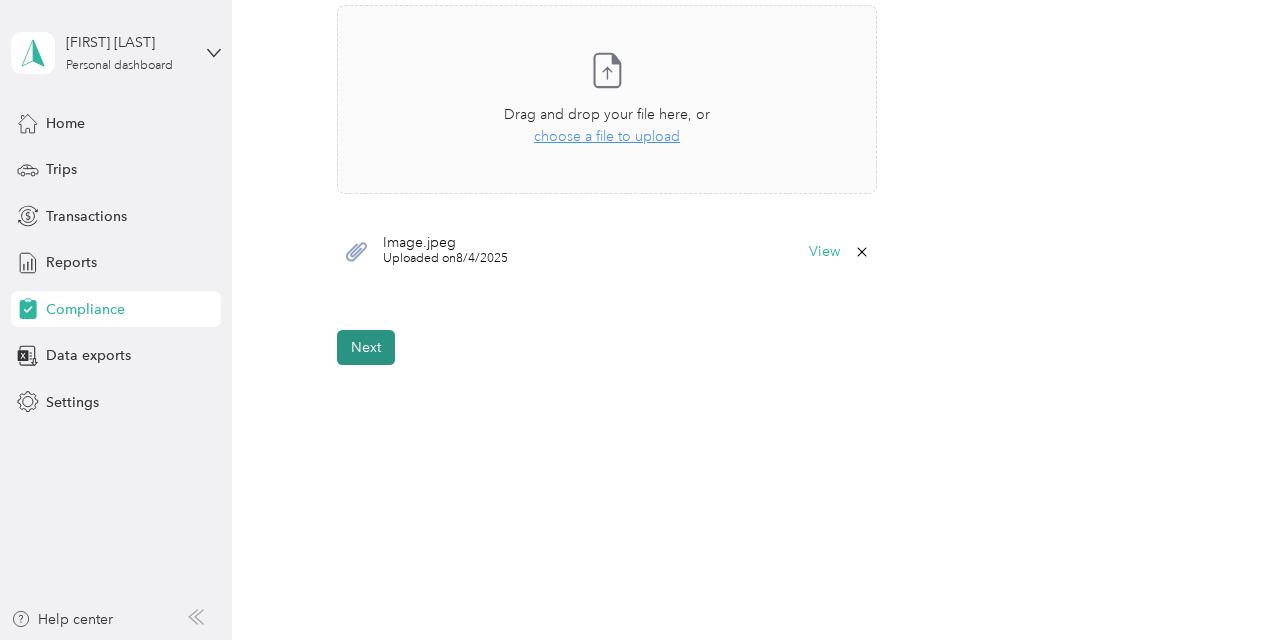 click on "Next" at bounding box center (366, 347) 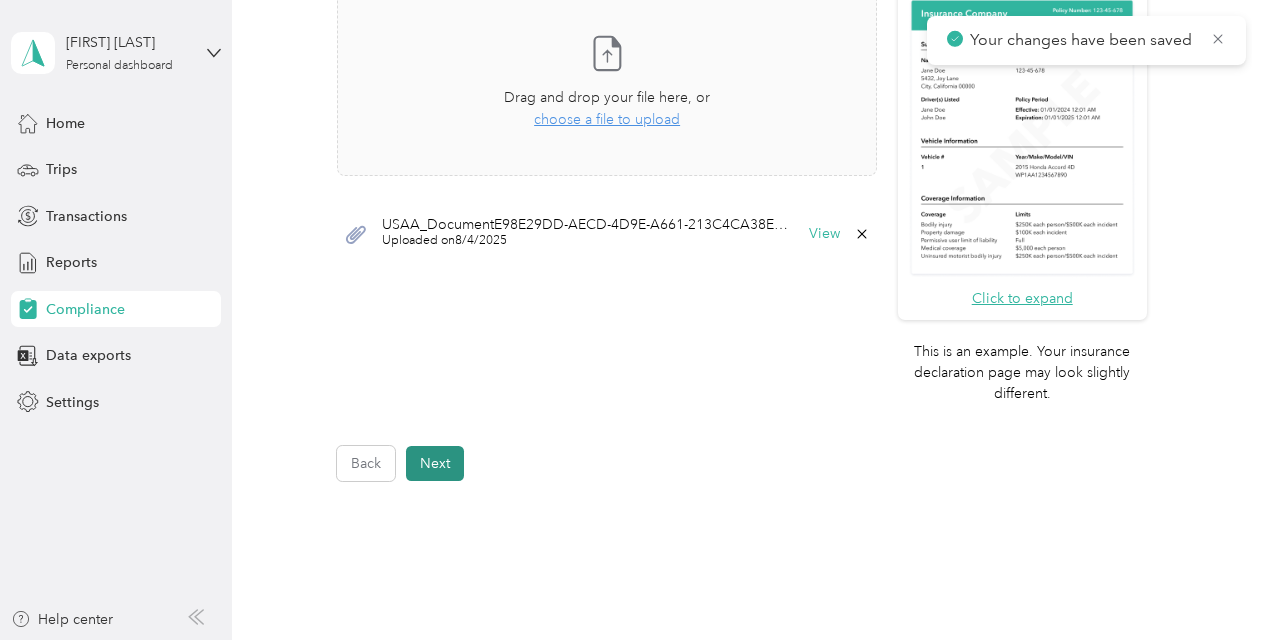 click on "Next" at bounding box center (435, 463) 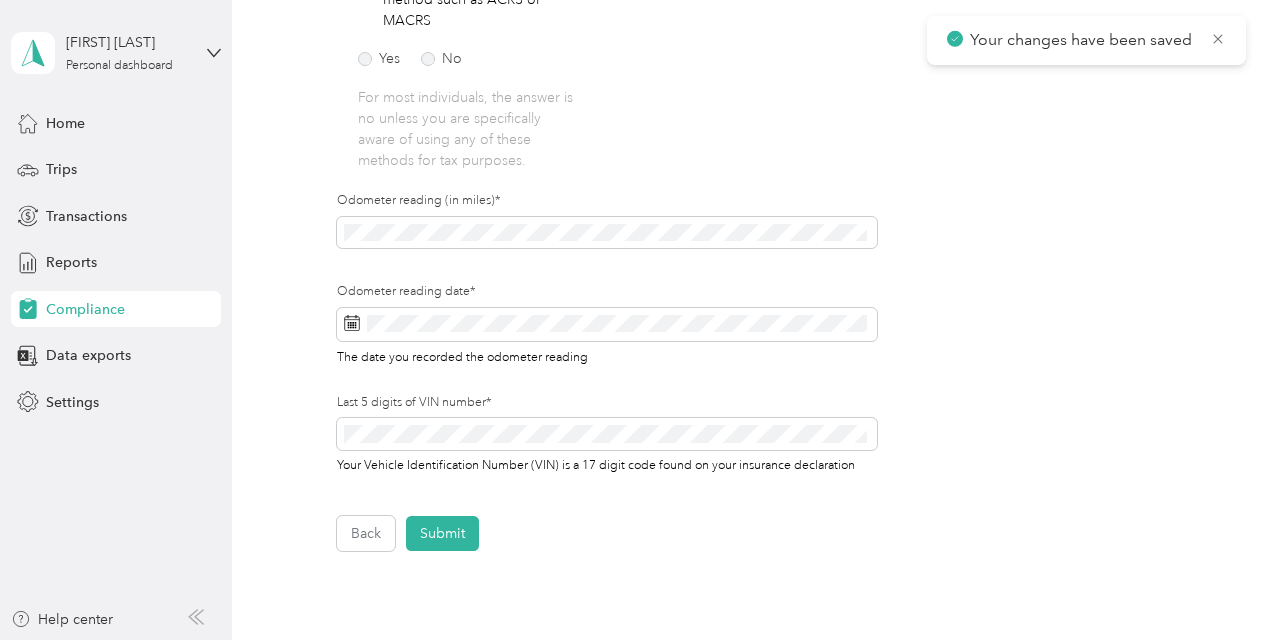 scroll, scrollTop: 656, scrollLeft: 0, axis: vertical 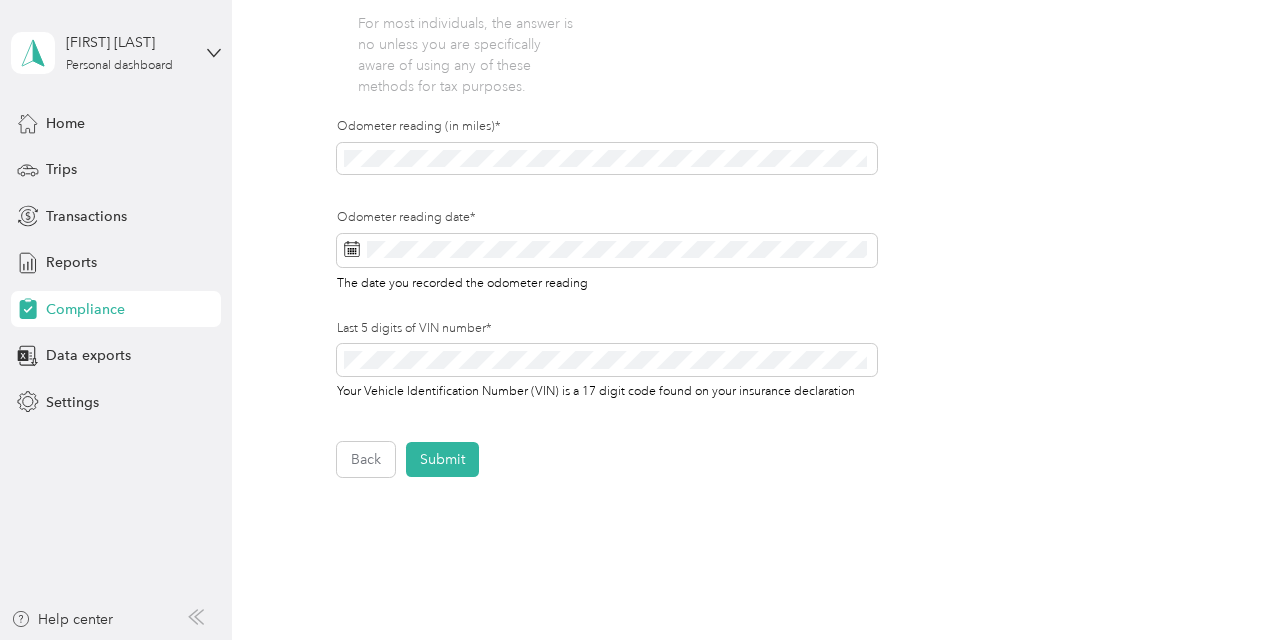 click on "Submit" at bounding box center (442, 459) 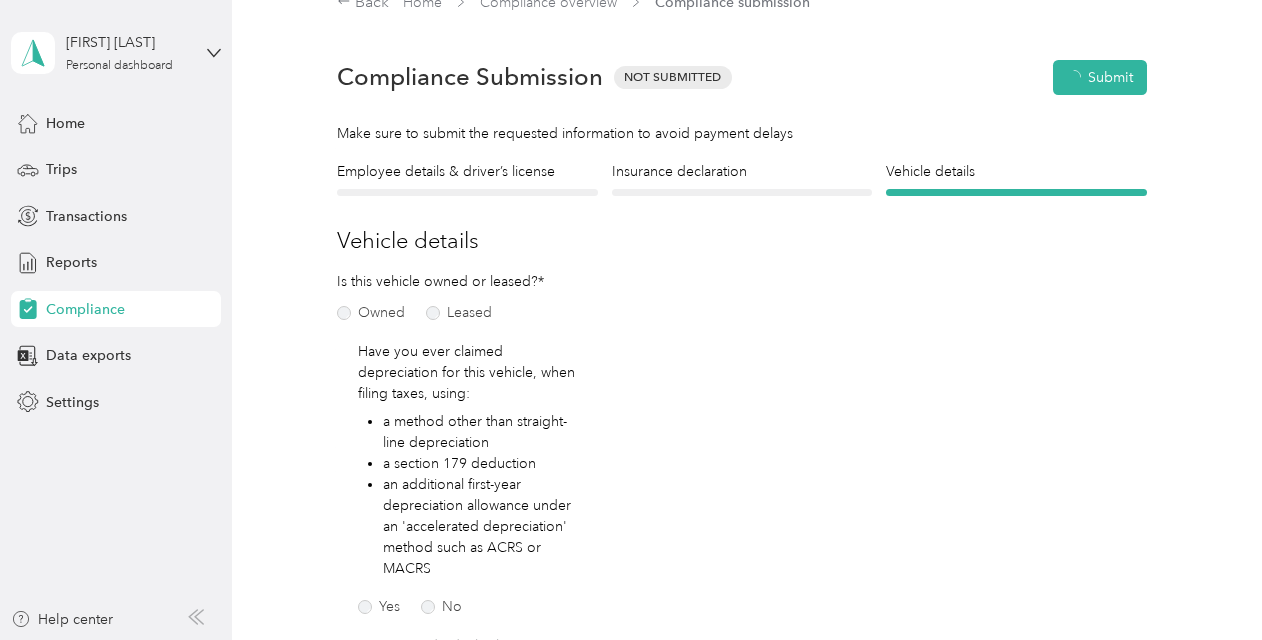 scroll, scrollTop: 24, scrollLeft: 0, axis: vertical 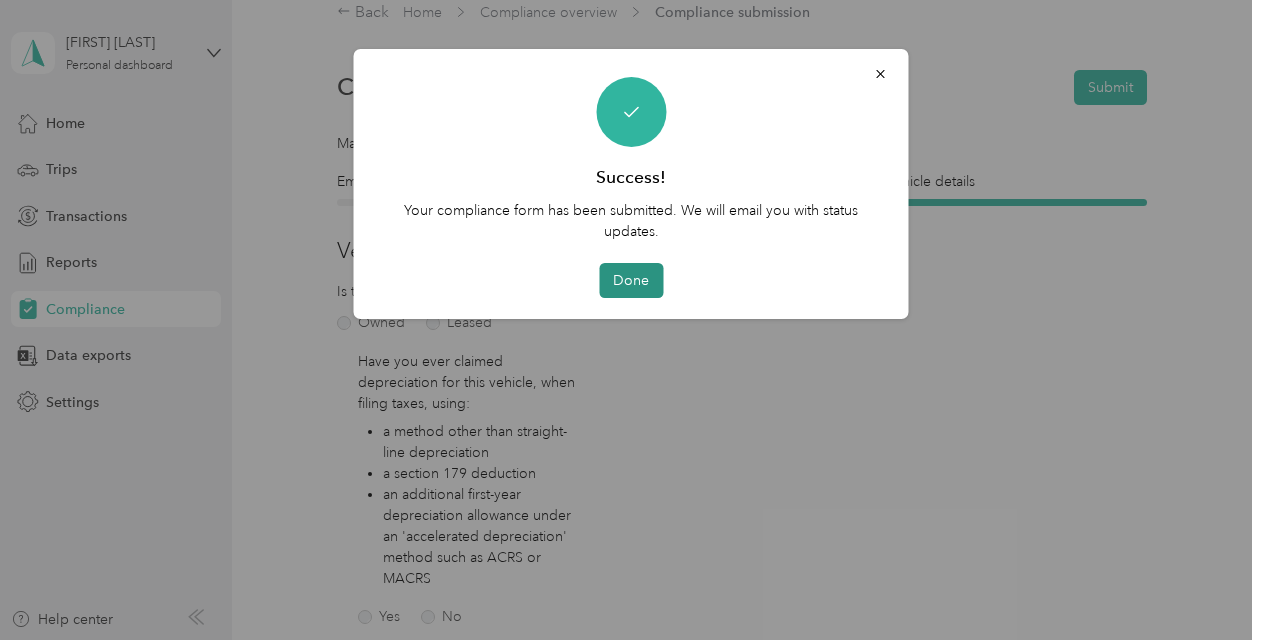 click on "Done" at bounding box center [631, 280] 